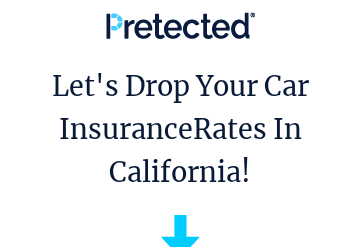 scroll, scrollTop: 0, scrollLeft: 0, axis: both 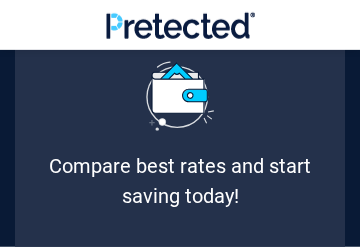click on "Compare best rates and start saving today!" at bounding box center [180, 181] 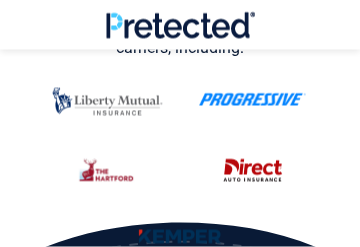 scroll, scrollTop: 613, scrollLeft: 0, axis: vertical 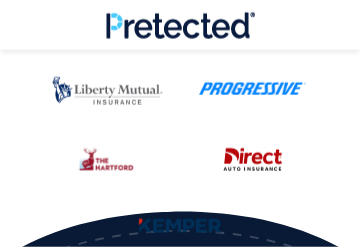 click at bounding box center [180, 226] 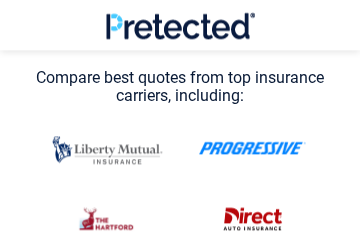 scroll, scrollTop: 553, scrollLeft: 0, axis: vertical 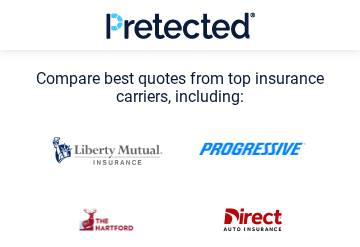 click at bounding box center (107, 151) 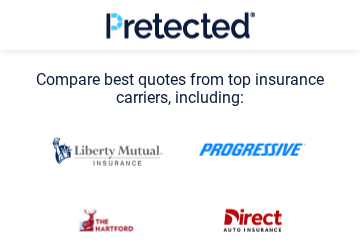 click at bounding box center (107, 152) 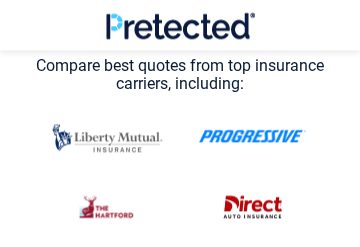 scroll, scrollTop: 637, scrollLeft: 0, axis: vertical 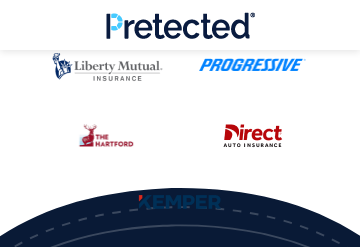 click at bounding box center [180, 202] 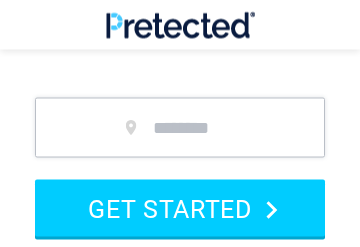scroll, scrollTop: 2757, scrollLeft: 0, axis: vertical 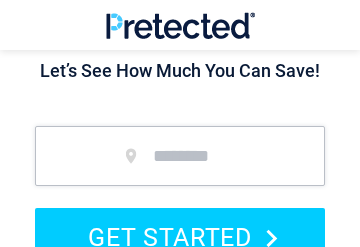 click at bounding box center (180, 156) 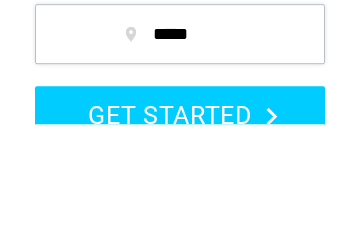 type on "*****" 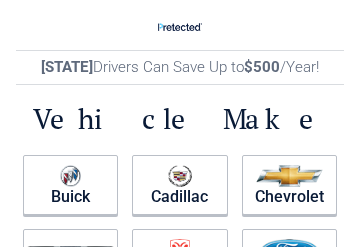 scroll, scrollTop: 0, scrollLeft: 0, axis: both 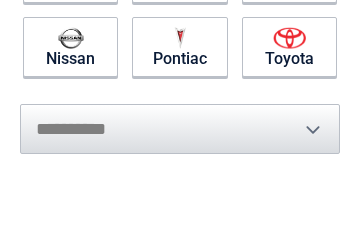 click on "Pontiac" at bounding box center (179, 47) 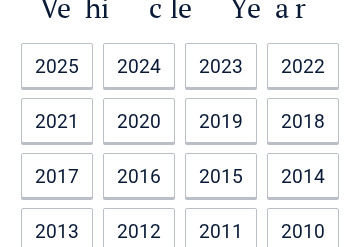 scroll, scrollTop: 0, scrollLeft: 0, axis: both 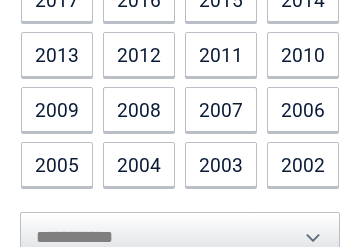 click on "2004" at bounding box center (139, 164) 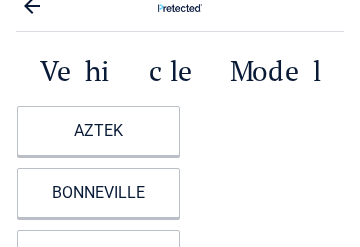 scroll, scrollTop: 0, scrollLeft: 0, axis: both 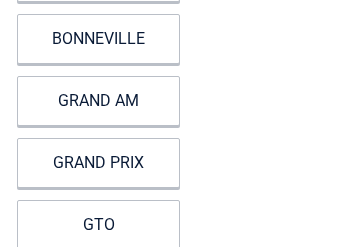 click on "GRAND PRIX" at bounding box center (98, 163) 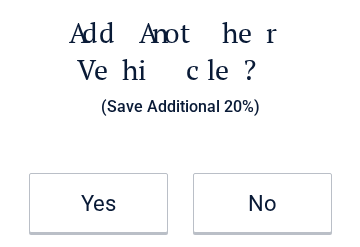 scroll, scrollTop: 62, scrollLeft: 0, axis: vertical 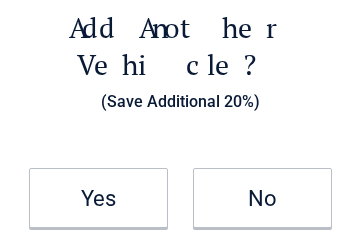 click on "No" at bounding box center (262, 199) 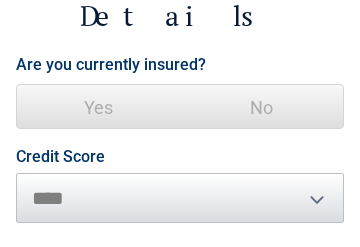 scroll, scrollTop: 109, scrollLeft: 0, axis: vertical 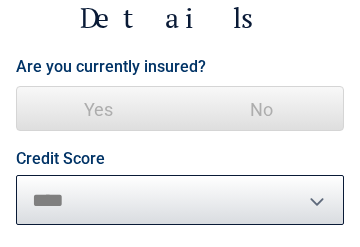 click on "*********
****
*******
****" at bounding box center (180, 200) 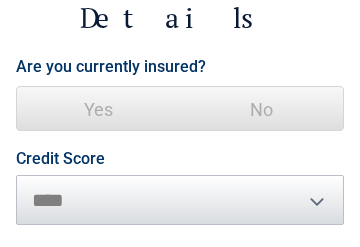click on "No" at bounding box center (261, 109) 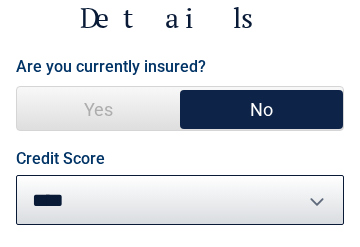 click on "No" at bounding box center (261, 109) 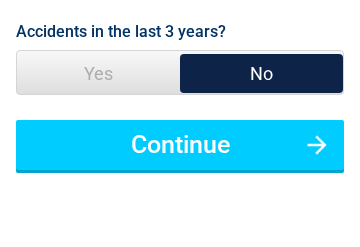 scroll, scrollTop: 335, scrollLeft: 0, axis: vertical 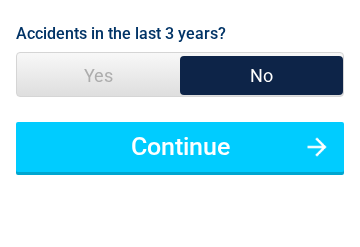click on "Continue" at bounding box center [180, 147] 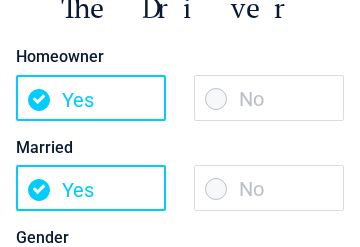 scroll, scrollTop: 119, scrollLeft: 0, axis: vertical 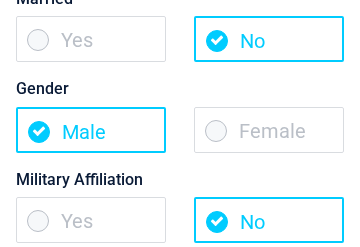 click on "Female" at bounding box center [269, 130] 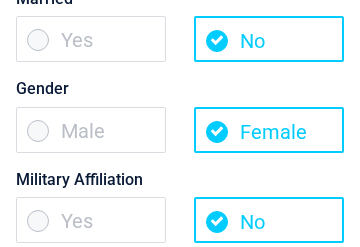 scroll, scrollTop: 269, scrollLeft: 0, axis: vertical 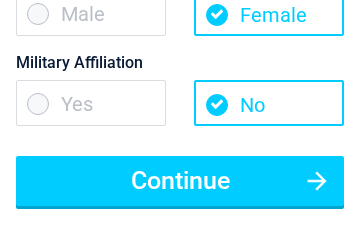 click on "Continue" at bounding box center (180, 181) 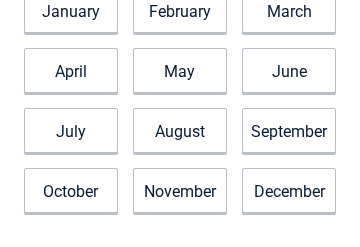 scroll, scrollTop: 139, scrollLeft: 0, axis: vertical 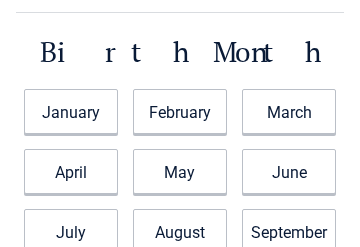 click on "June" at bounding box center (289, 171) 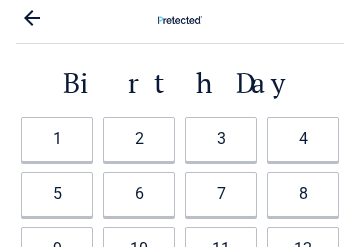 scroll, scrollTop: 0, scrollLeft: 0, axis: both 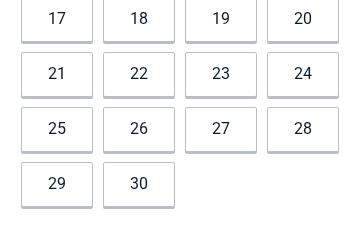 click on "24" at bounding box center (303, 74) 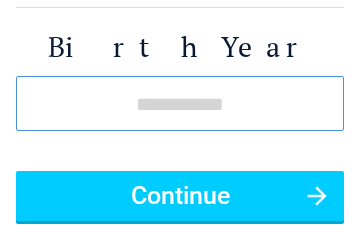 scroll, scrollTop: 0, scrollLeft: 0, axis: both 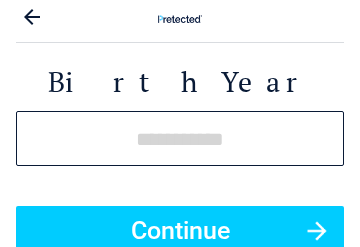 click at bounding box center [180, 139] 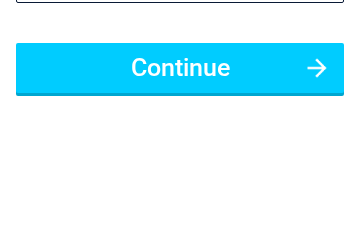 type on "****" 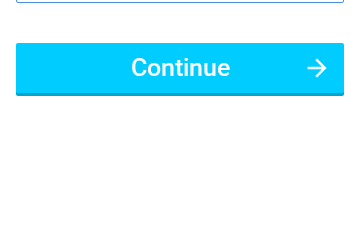 click on "Continue" at bounding box center [180, 135] 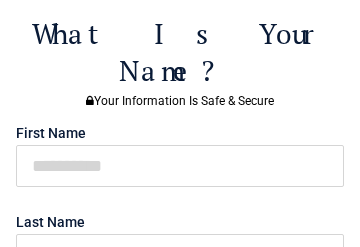 scroll, scrollTop: 0, scrollLeft: 0, axis: both 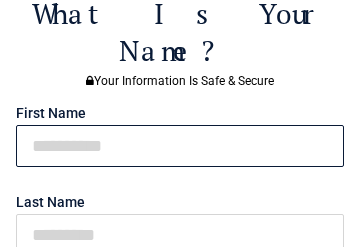 click at bounding box center (180, 146) 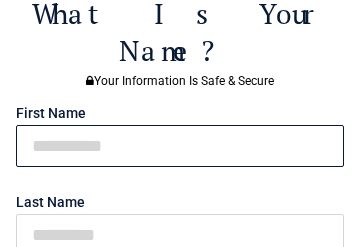 scroll, scrollTop: 76, scrollLeft: 0, axis: vertical 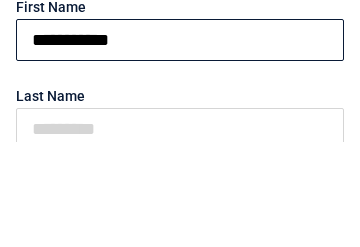 type on "**********" 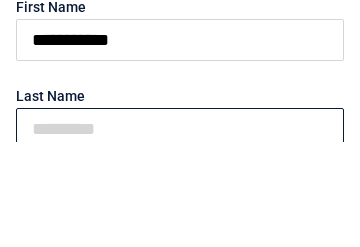 click at bounding box center (180, 235) 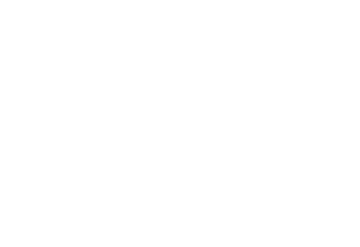 scroll, scrollTop: 341, scrollLeft: 0, axis: vertical 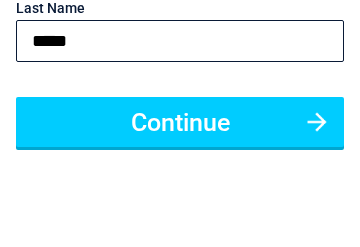 type on "*****" 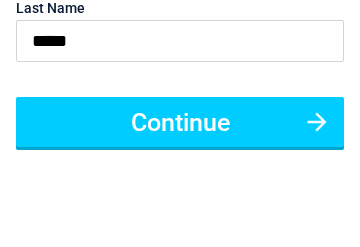 click on "Continue" at bounding box center (180, 122) 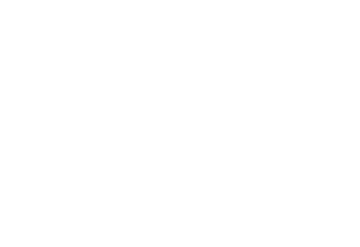 scroll, scrollTop: 0, scrollLeft: 0, axis: both 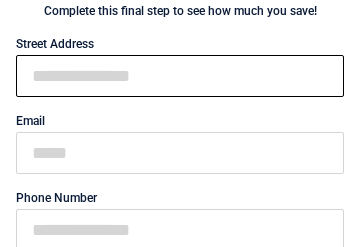 click on "First Name" at bounding box center (180, 77) 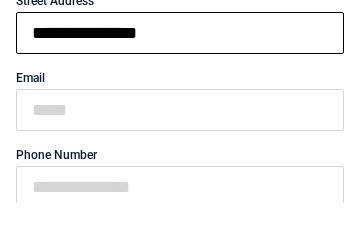 type on "**********" 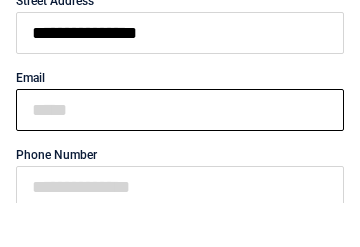 click on "Email" at bounding box center [180, 154] 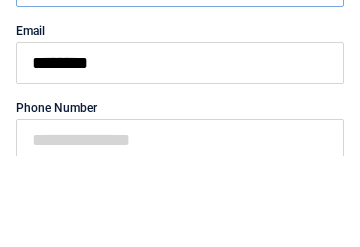 click on "Phone Number" at bounding box center (180, 199) 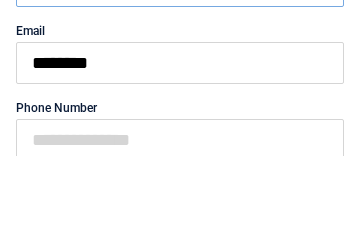 click on "Phone Number" at bounding box center (180, 231) 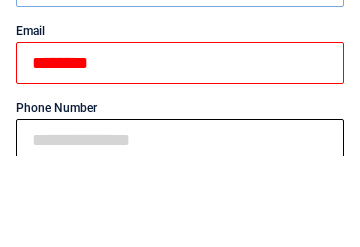 scroll, scrollTop: 137, scrollLeft: 0, axis: vertical 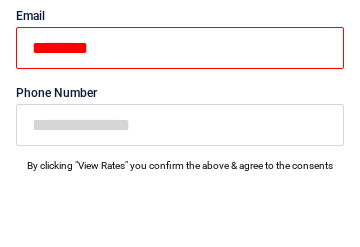 click on "********" at bounding box center [180, 122] 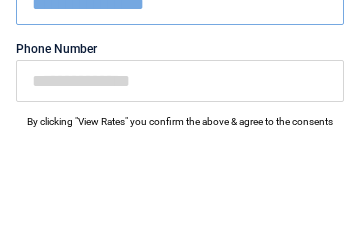 type on "**********" 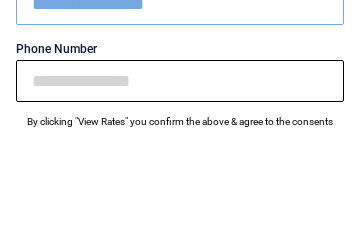 click on "Phone Number" at bounding box center (180, 199) 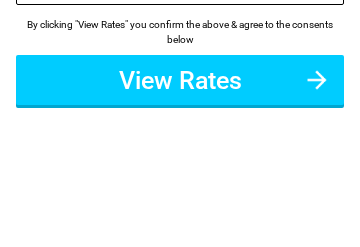 scroll, scrollTop: 217, scrollLeft: 0, axis: vertical 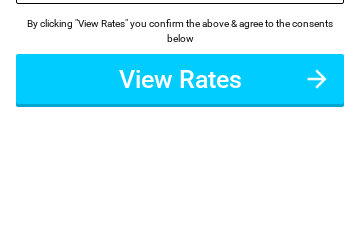 type on "**********" 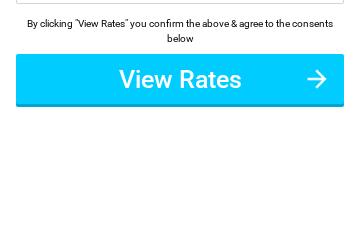click on "View Rates" at bounding box center [180, 215] 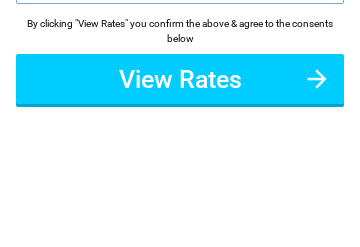 scroll, scrollTop: 356, scrollLeft: 0, axis: vertical 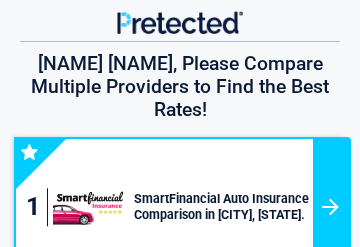 click on "SmartFinancial Auto Insurance Comparison in [CITY], [STATE]." at bounding box center (220, 207) 